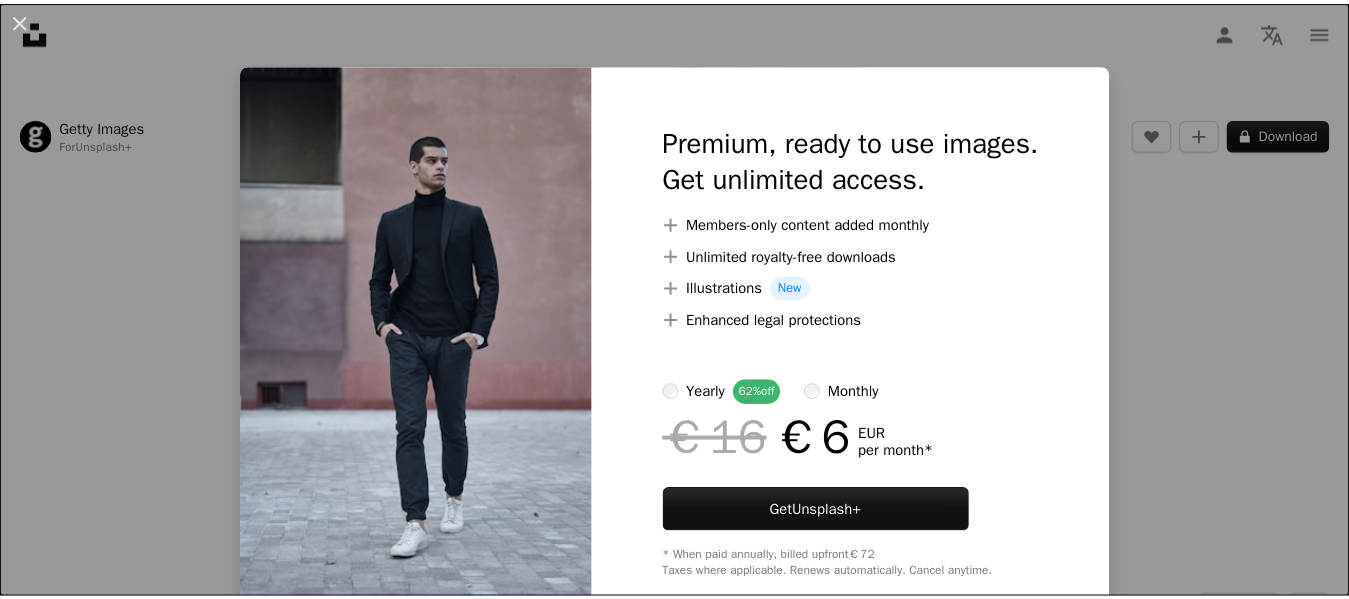 scroll, scrollTop: 197, scrollLeft: 0, axis: vertical 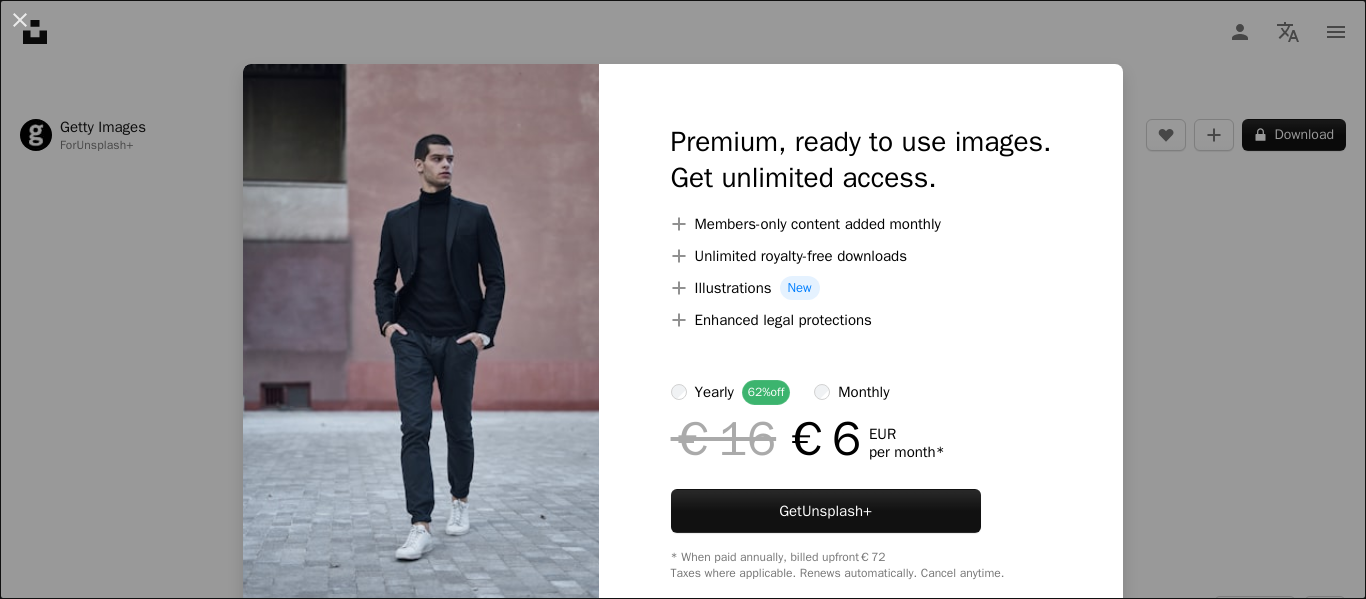 click on "An X shape Premium, ready to use images. Get unlimited access. A plus sign Members-only content added monthly A plus sign Unlimited royalty-free downloads A plus sign Illustrations New A plus sign Enhanced legal protections yearly 62% off monthly €16 €6 EUR per month * Get Unsplash+ * When paid annually, billed upfront €72 Taxes where applicable. Renews automatically. Cancel anytime." at bounding box center [683, 299] 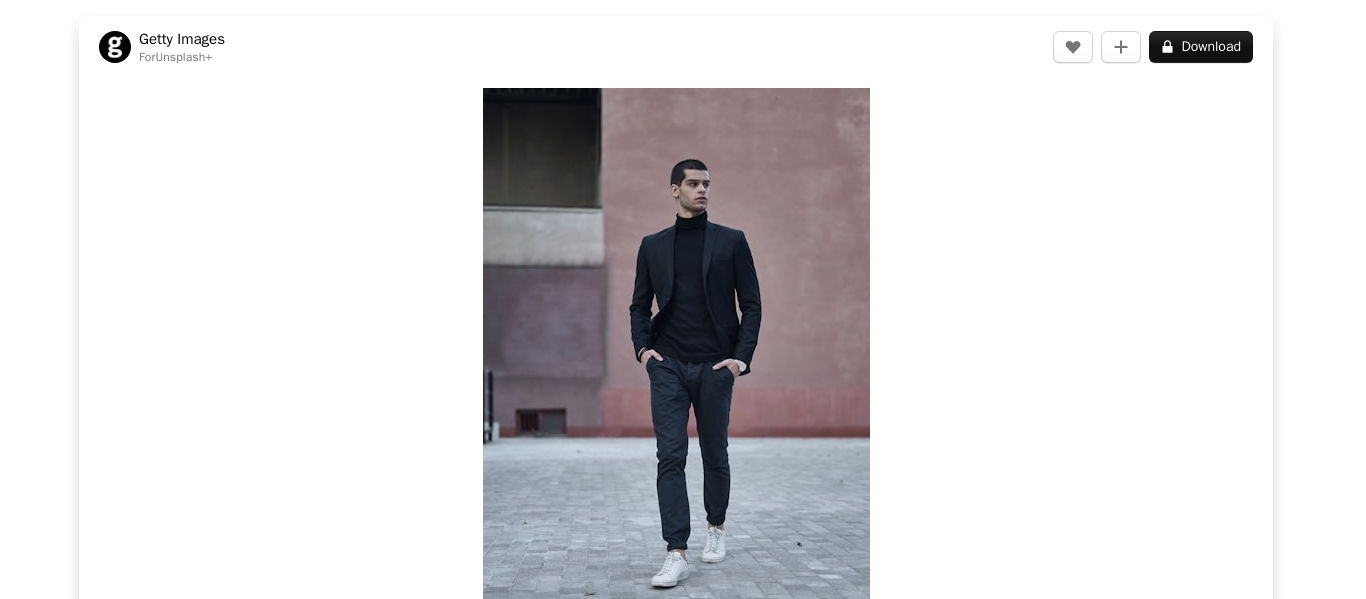 scroll, scrollTop: 0, scrollLeft: 0, axis: both 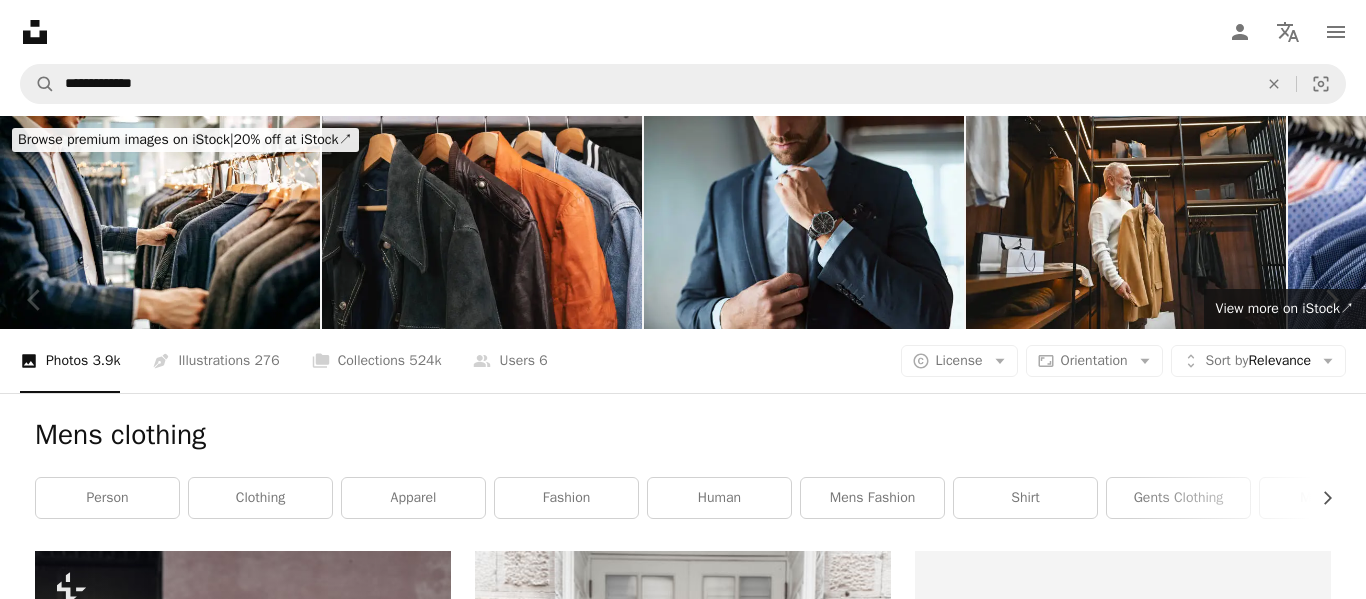 click on "An X shape" at bounding box center [20, 20] 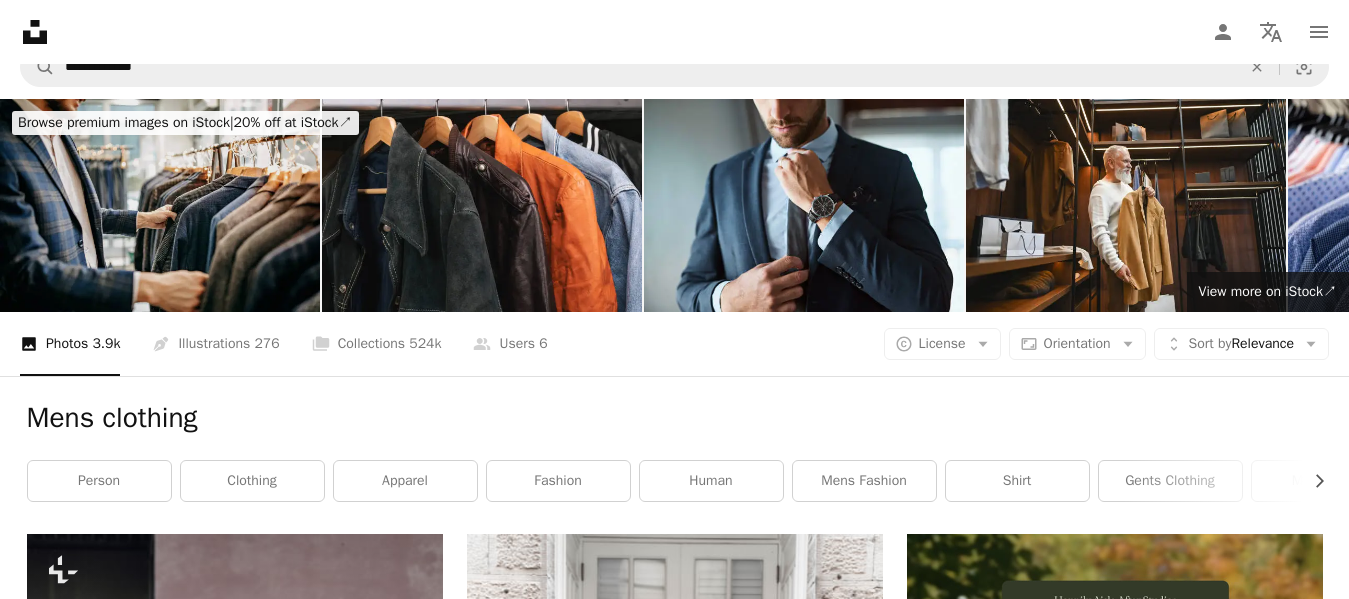 scroll, scrollTop: 0, scrollLeft: 0, axis: both 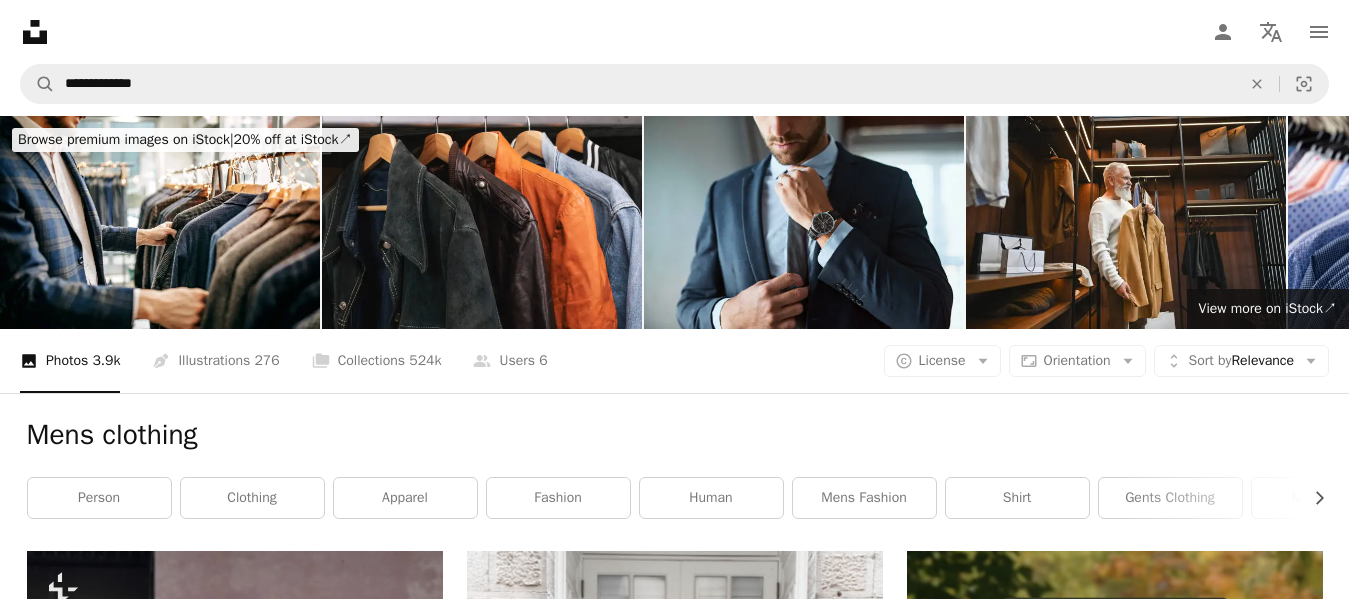 click on "Unsplash logo Unsplash Home A photo Pen Tool A compass A stack of folders Download Person Localization icon navigation menu" at bounding box center [674, 32] 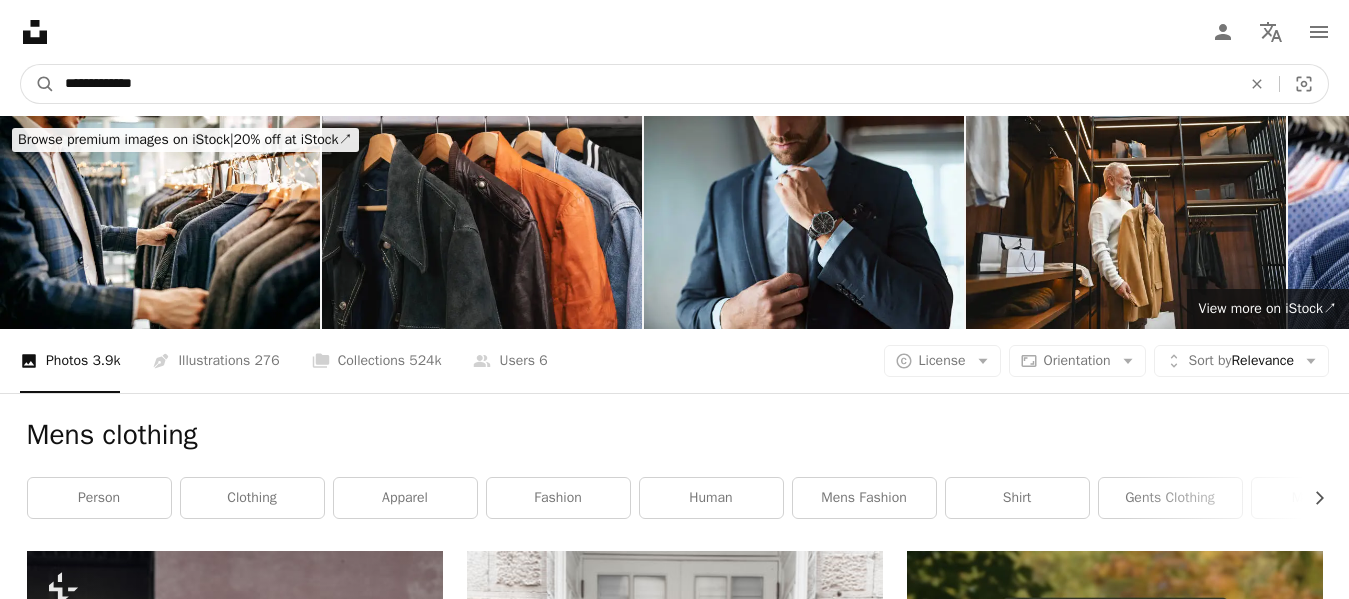 click on "**********" at bounding box center (645, 84) 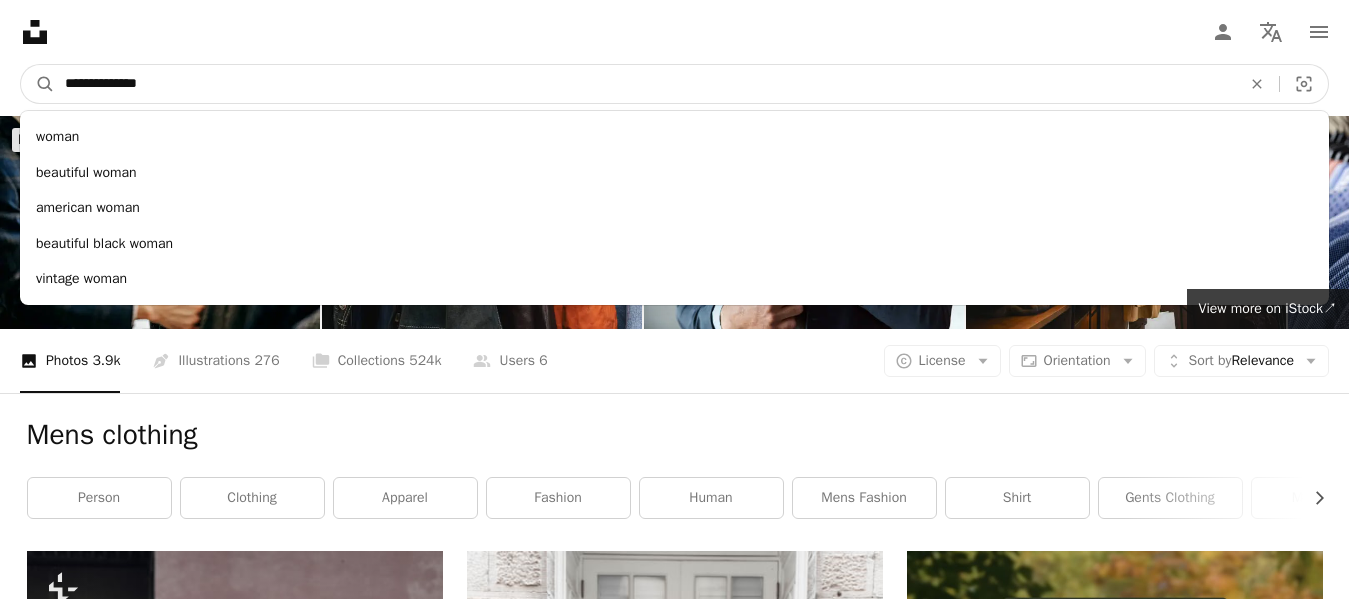 type on "**********" 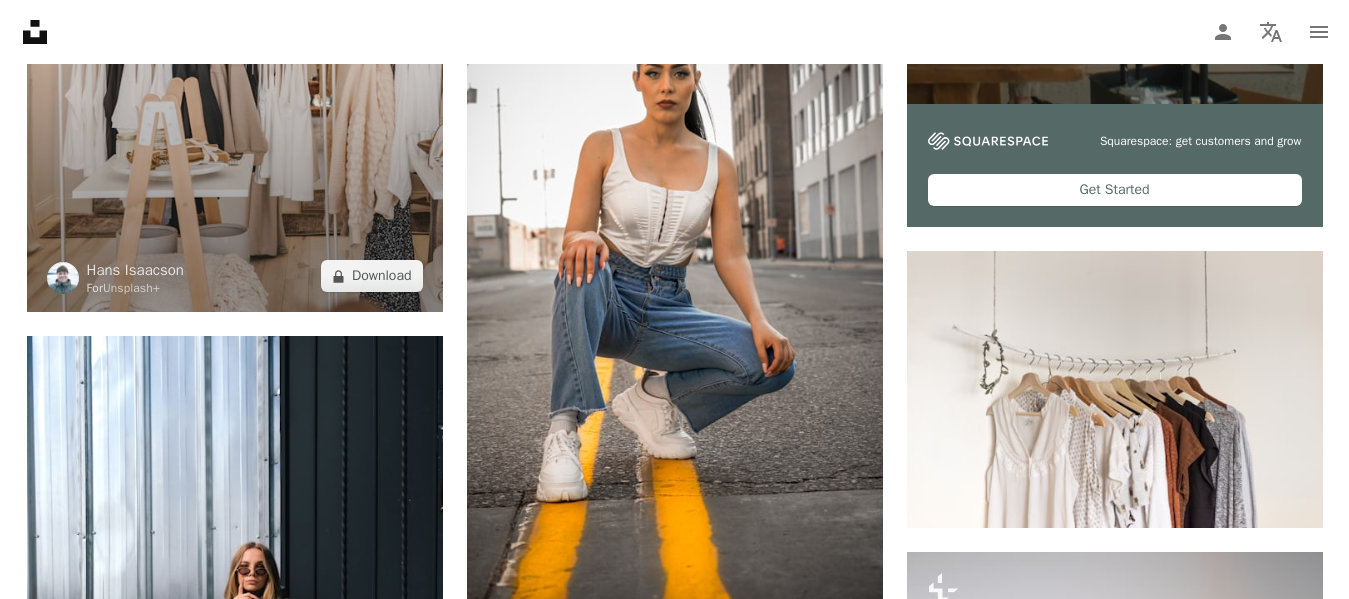 scroll, scrollTop: 911, scrollLeft: 0, axis: vertical 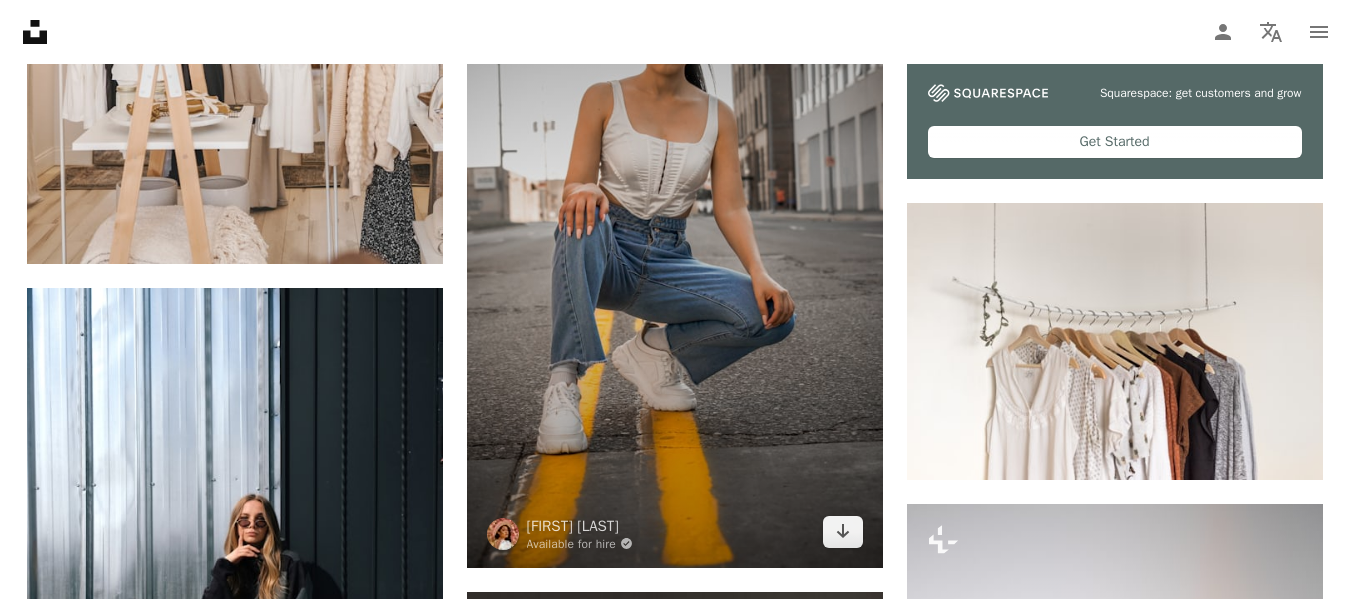 click at bounding box center (675, 254) 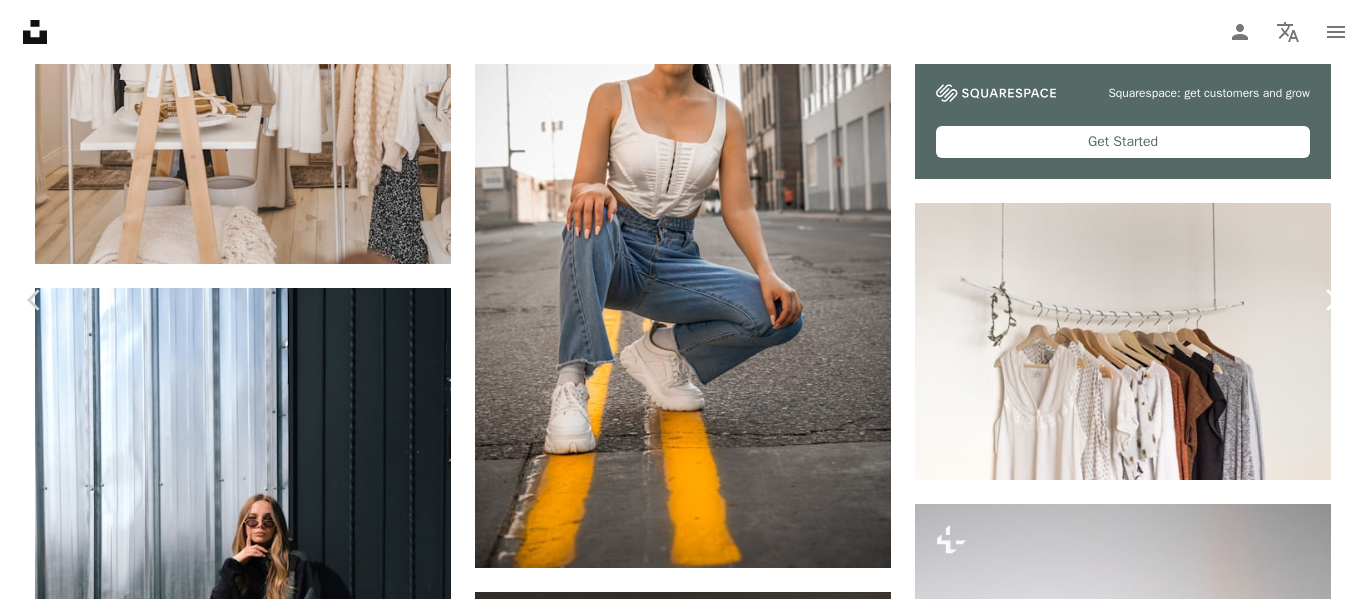 click on "Chevron right" at bounding box center [1331, 300] 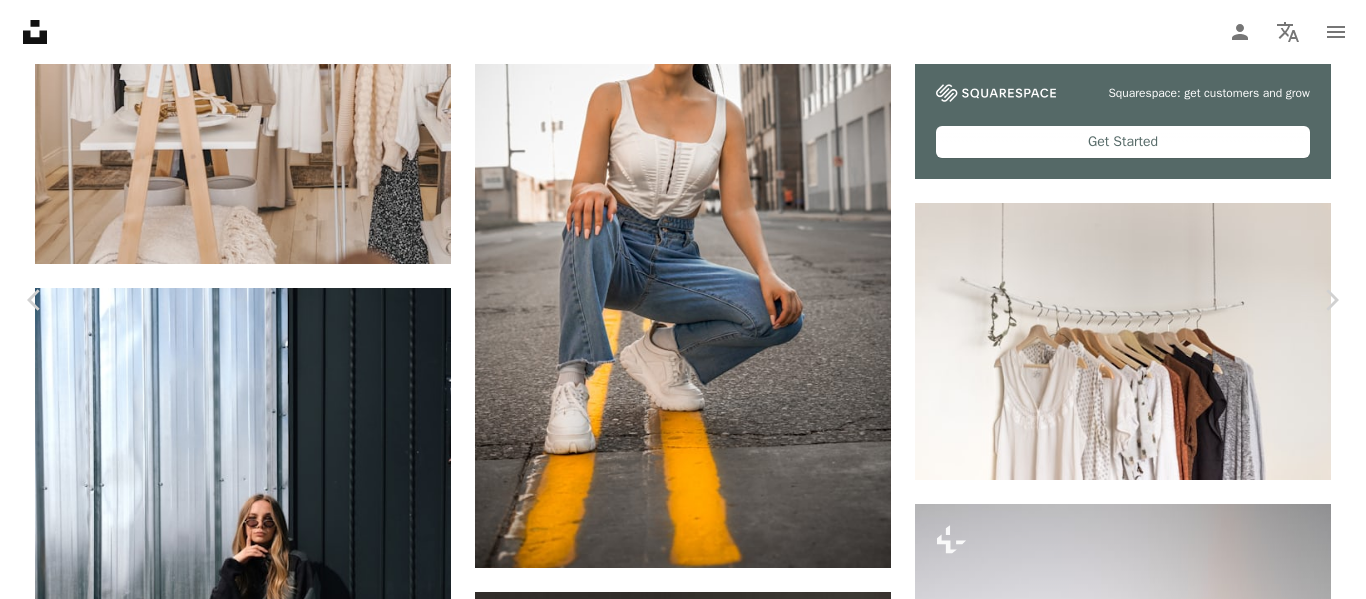 click on "An X shape Chevron left Chevron right [FIRST] [LAST] Available for hire A checkmark inside of a circle A heart A plus sign Download free Chevron down Zoom in Views 6,560,834 Downloads 42,590 Featured in Photos , Fashion & Beauty A forward-right arrow Share Info icon Info More Actions A map marker [CITY], [COUNTRY] Calendar outlined Published on [MONTH] [DAY], [YEAR] Camera NIKON CORPORATION, NIKON D3200 Safety Free to use under the Unsplash License sea fashion blue summer model sun product brown bag style leather bright denim purse detail closeup details human people greece Free stock photos Browse premium related images on iStock | Save 20% with code UNSPLASH20 View more on iStock ↗ Related images A heart A plus sign [FIRST] [LAST] Available for hire A checkmark inside of a circle Arrow pointing down A heart A plus sign freestocks Arrow pointing down Plus sign for Unsplash+ A heart A plus sign Curated Lifestyle For Unsplash+ A lock Download A heart A plus sign [FIRST] [LAST] Available for hire Arrow pointing down A heart" at bounding box center [683, 4659] 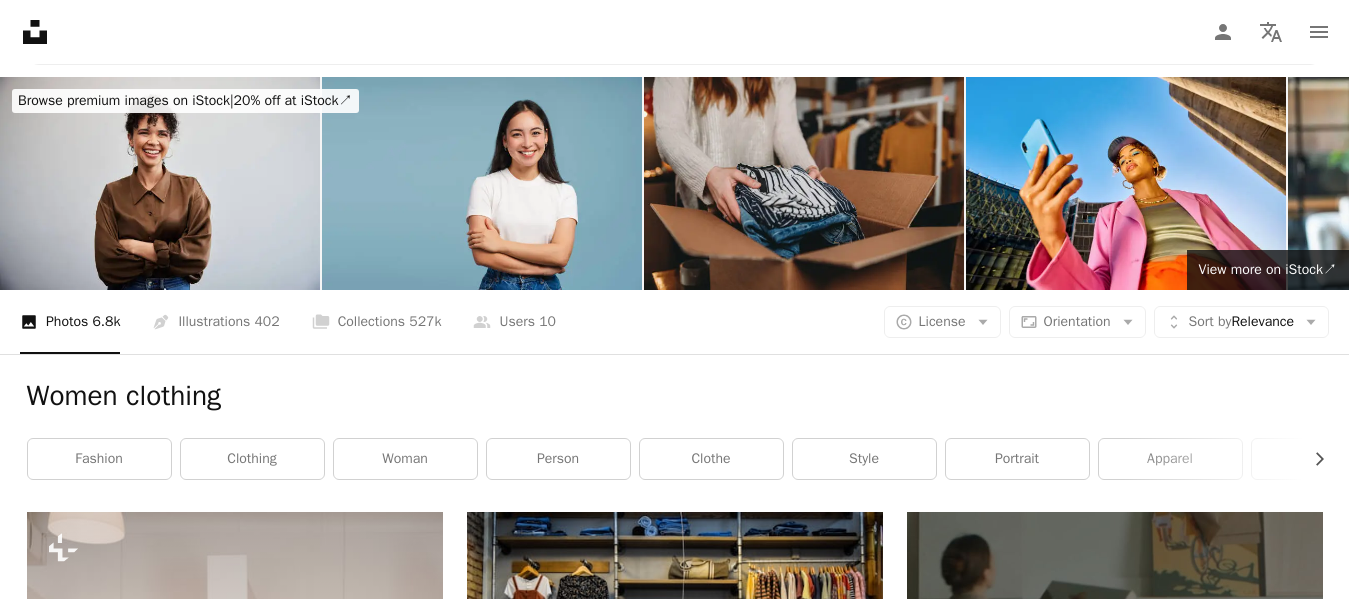 scroll, scrollTop: 0, scrollLeft: 0, axis: both 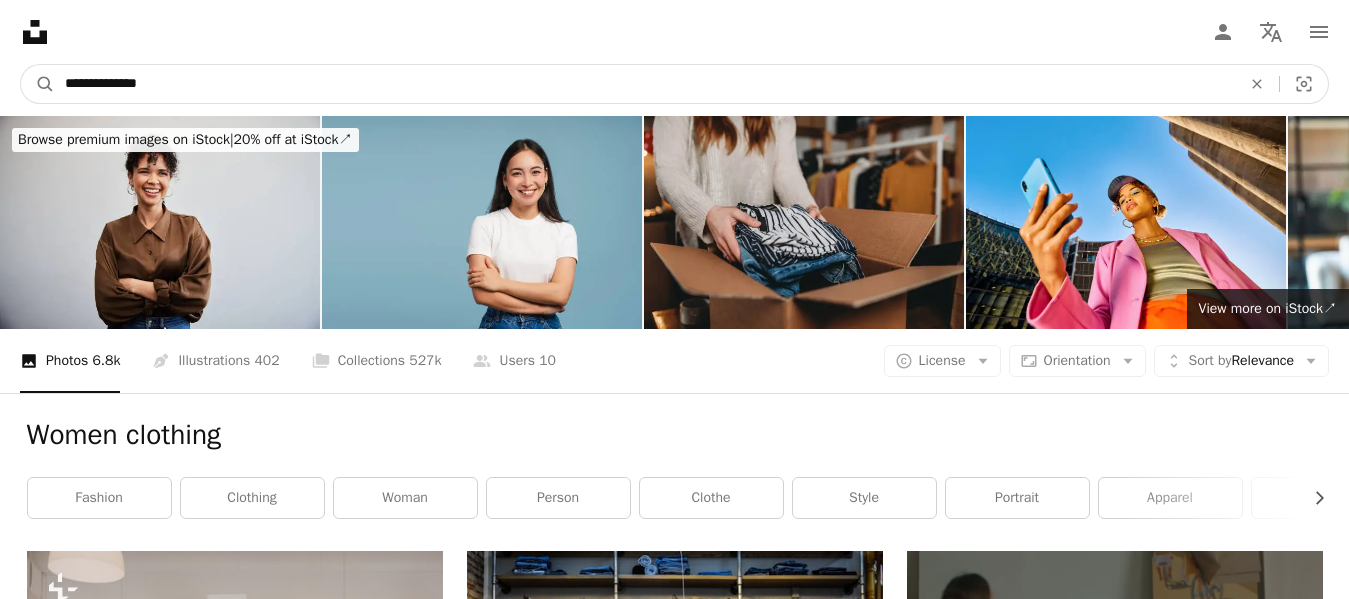 click on "**********" at bounding box center (645, 84) 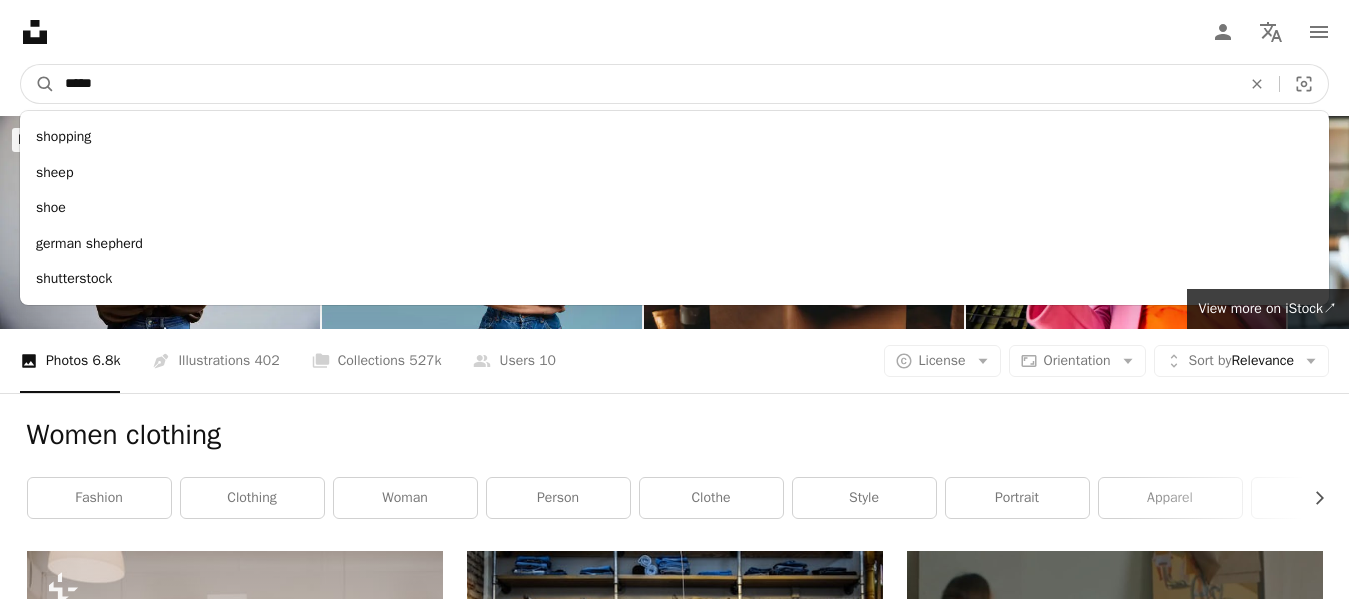 type on "*****" 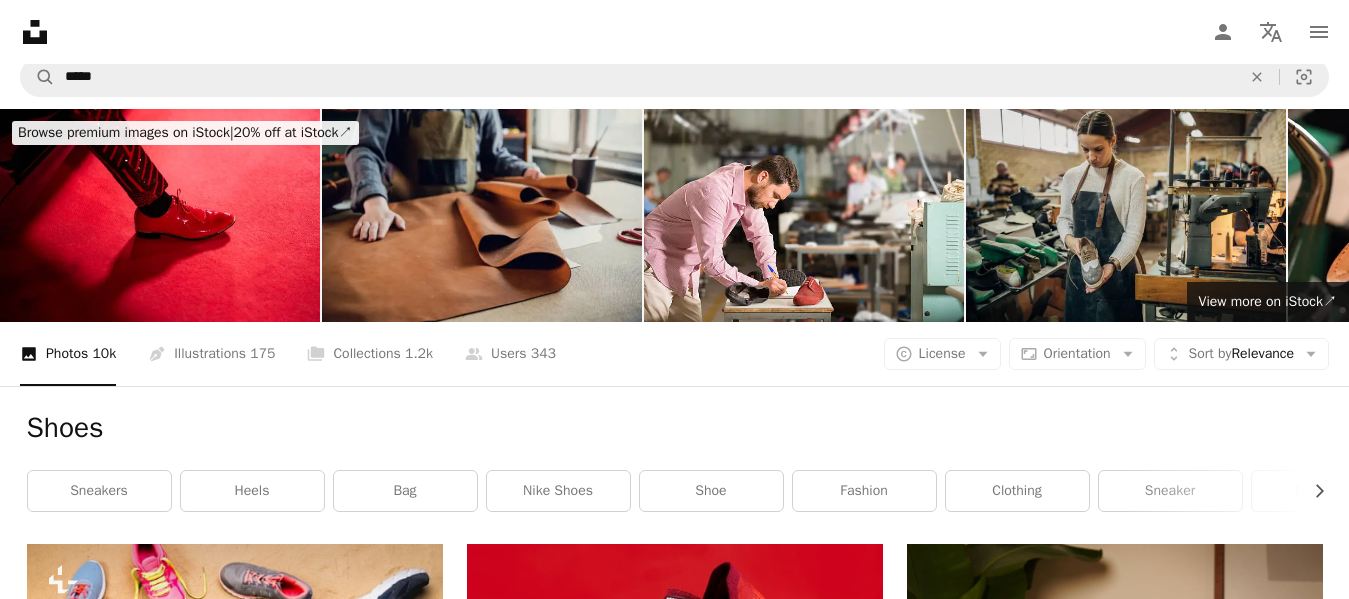 scroll, scrollTop: 0, scrollLeft: 0, axis: both 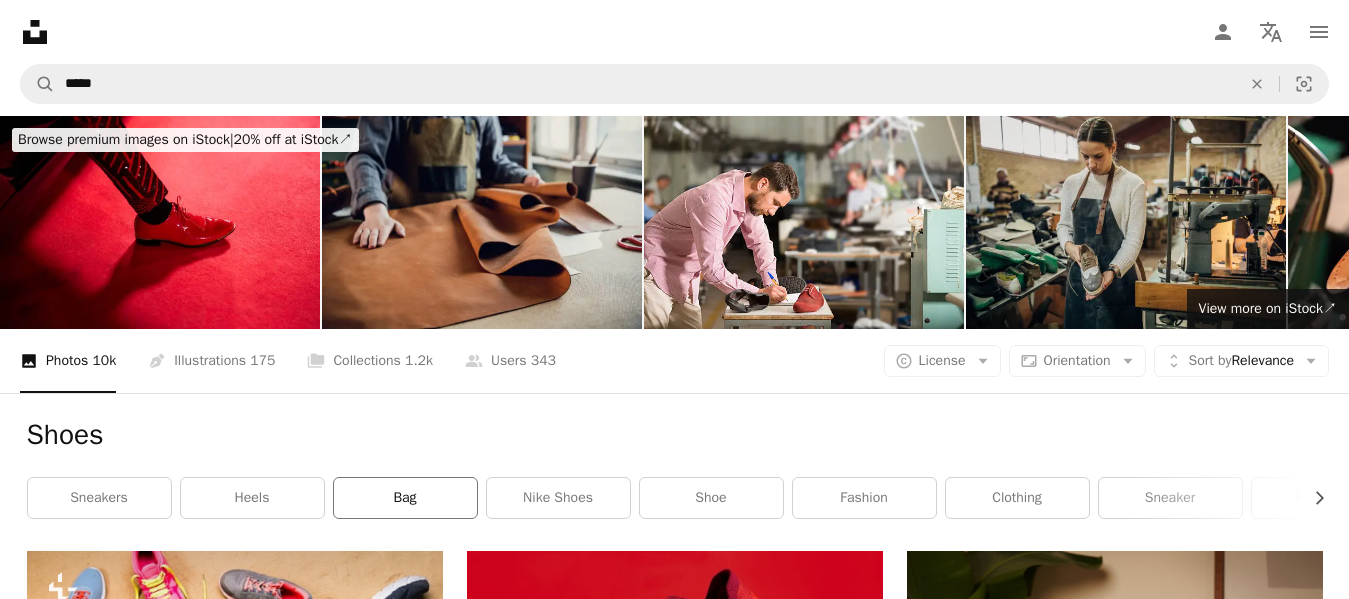 click on "bag" at bounding box center (405, 498) 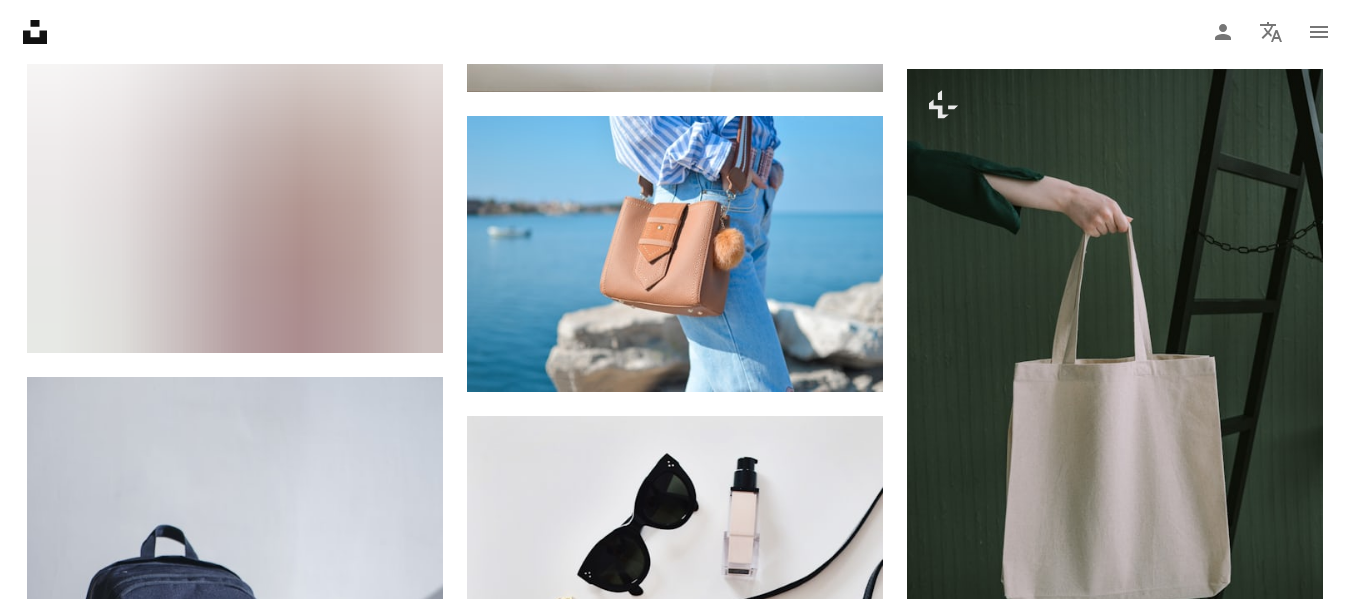 scroll, scrollTop: 1617, scrollLeft: 0, axis: vertical 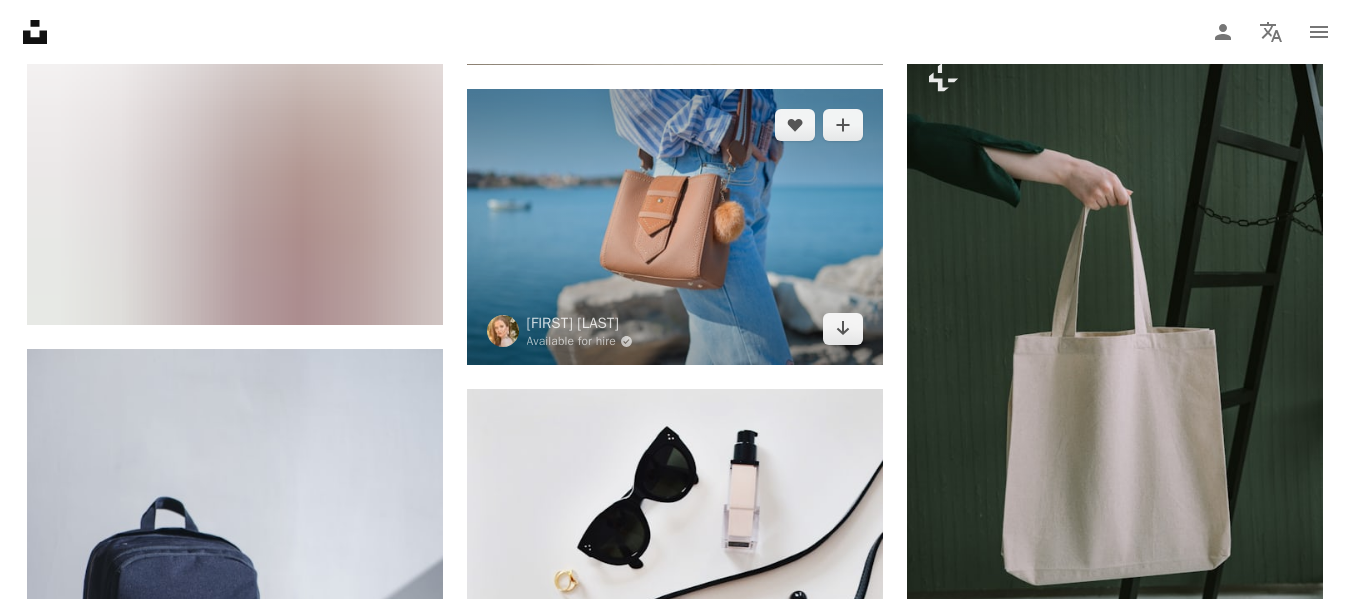 click at bounding box center (675, 227) 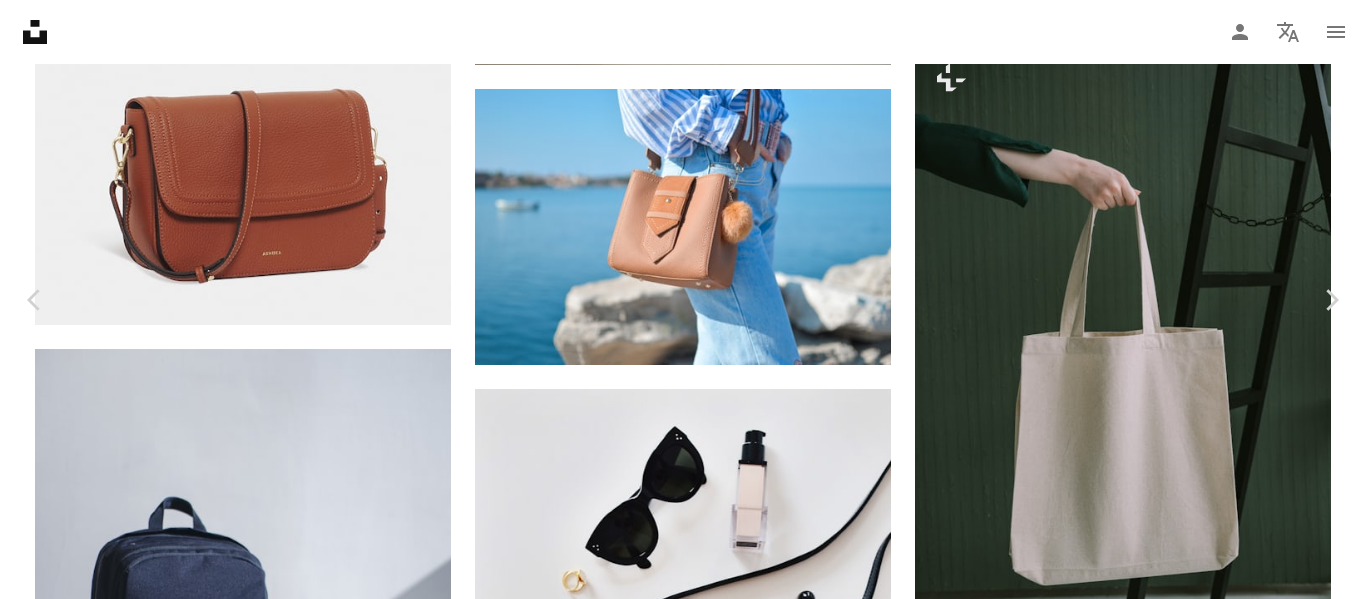 click on "An X shape Chevron left Chevron right [FIRST] [LAST] Available for hire A checkmark inside of a circle A heart A plus sign Download free Chevron down Zoom in Views 6,560,834 Downloads 42,590 Featured in Photos , Fashion & Beauty A forward-right arrow Share Info icon Info More Actions A map marker [CITY], [COUNTRY] Calendar outlined Published on [MONTH] [DAY], [YEAR] Camera NIKON CORPORATION, NIKON D3200 Safety Free to use under the Unsplash License sea fashion blue summer model sun product brown bag style leather bright denim purse detail closeup details human people greece Free stock photos Browse premium related images on iStock | Save 20% with code UNSPLASH20 View more on iStock ↗ Related images A heart A plus sign [FIRST] [LAST] Available for hire A checkmark inside of a circle Arrow pointing down A heart A plus sign freestocks Arrow pointing down Plus sign for Unsplash+ A heart A plus sign Curated Lifestyle For Unsplash+ A lock Download A heart A plus sign [FIRST] [LAST] Available for hire Arrow pointing down A heart" at bounding box center [683, 4124] 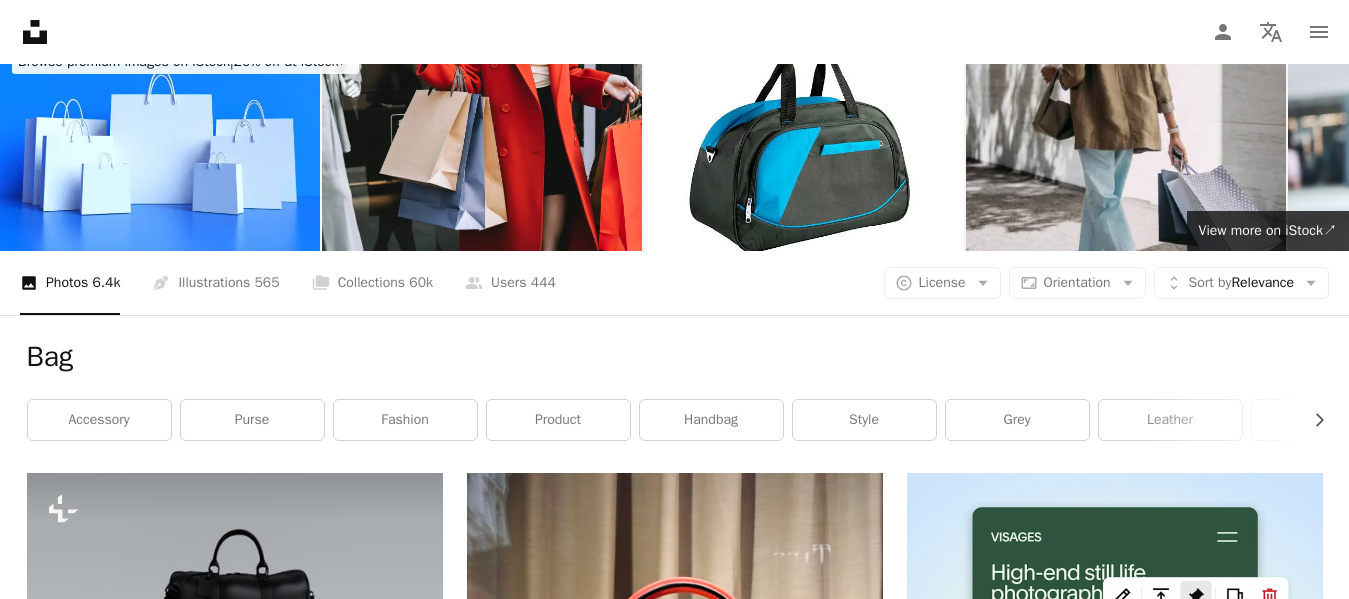 scroll, scrollTop: 0, scrollLeft: 0, axis: both 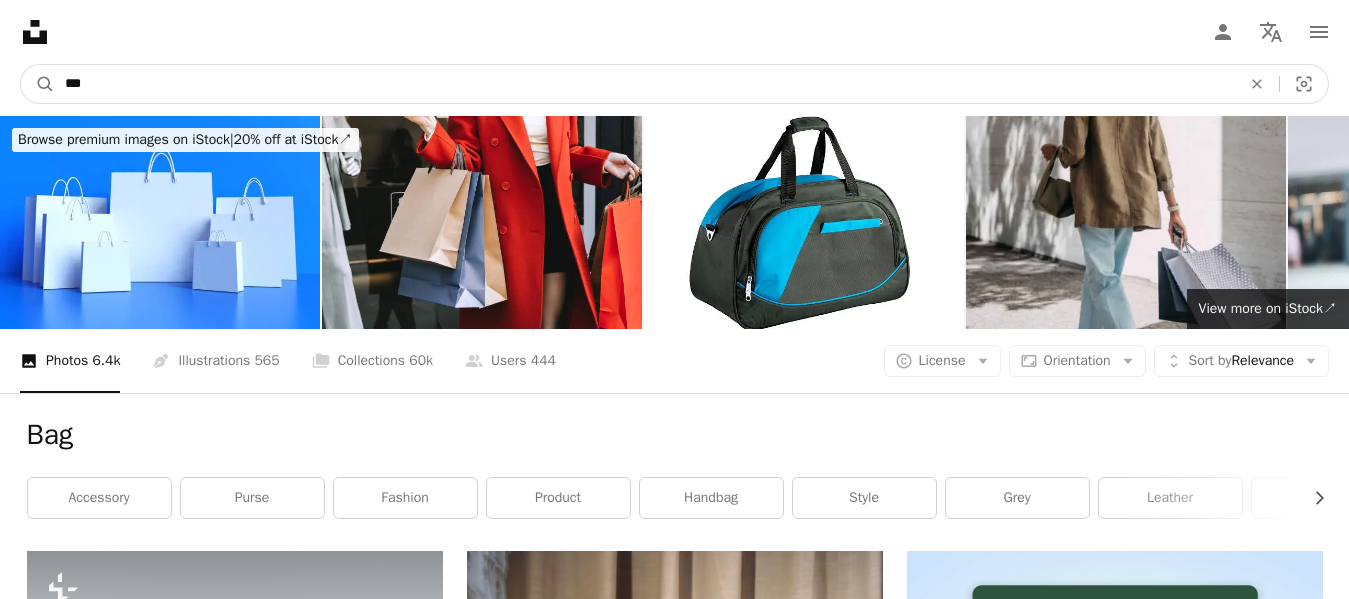 click on "***" at bounding box center (645, 84) 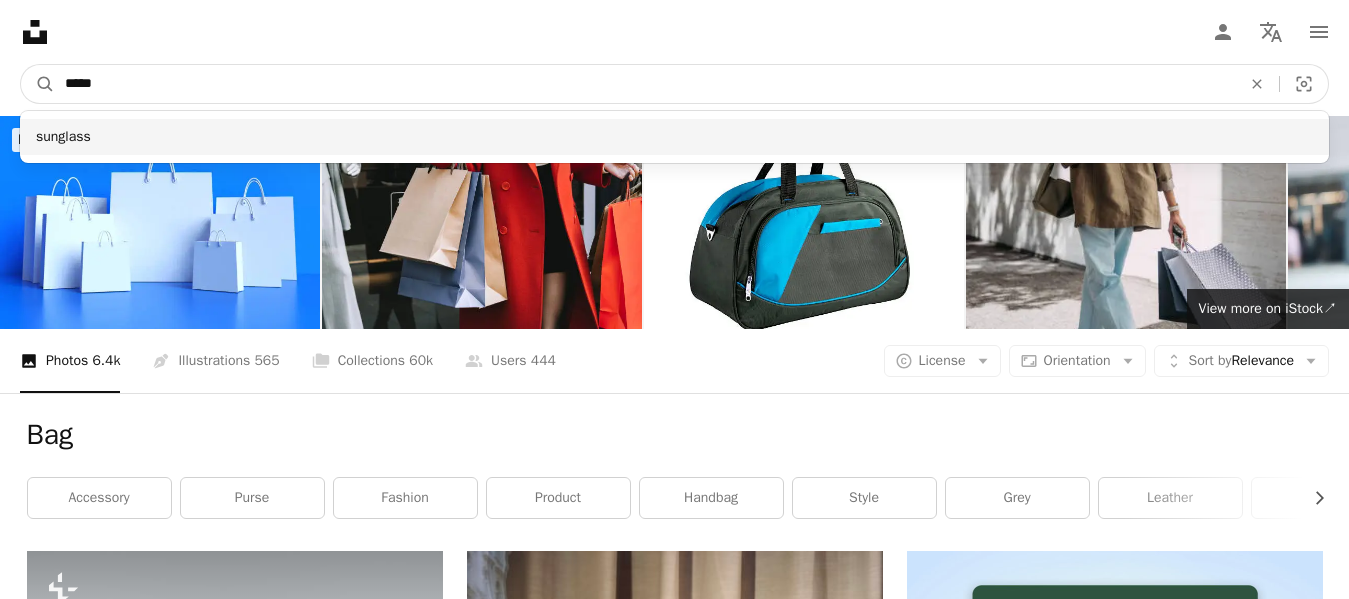 type on "*****" 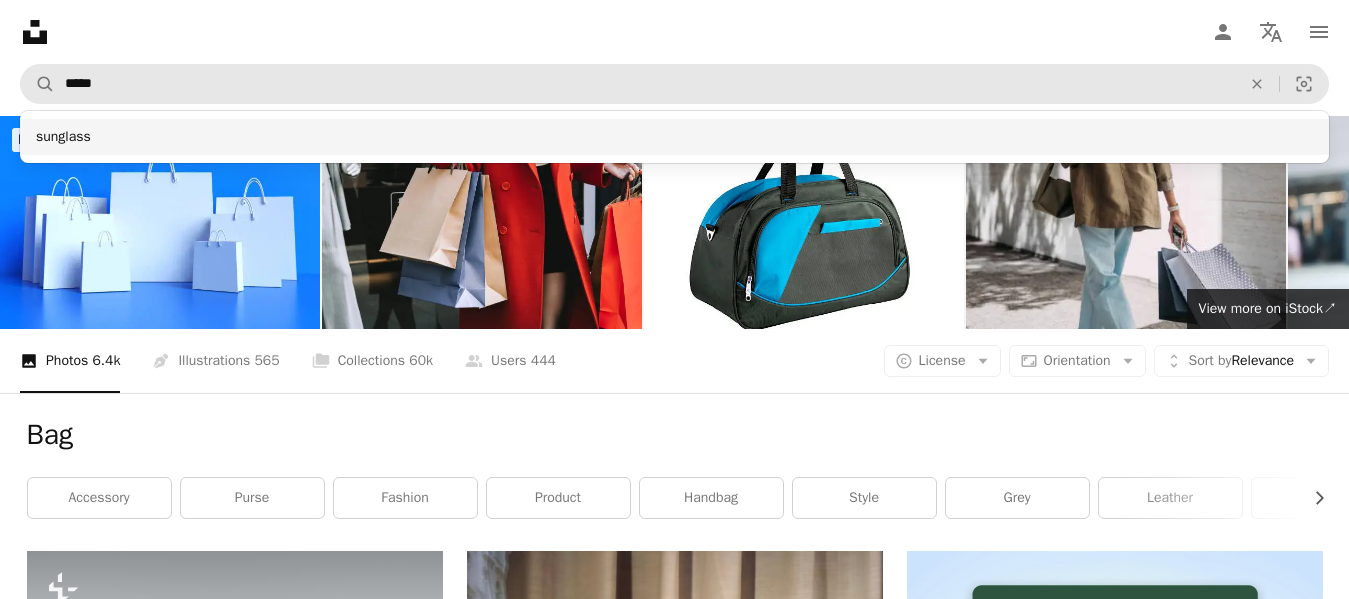 click on "sunglass" at bounding box center (674, 137) 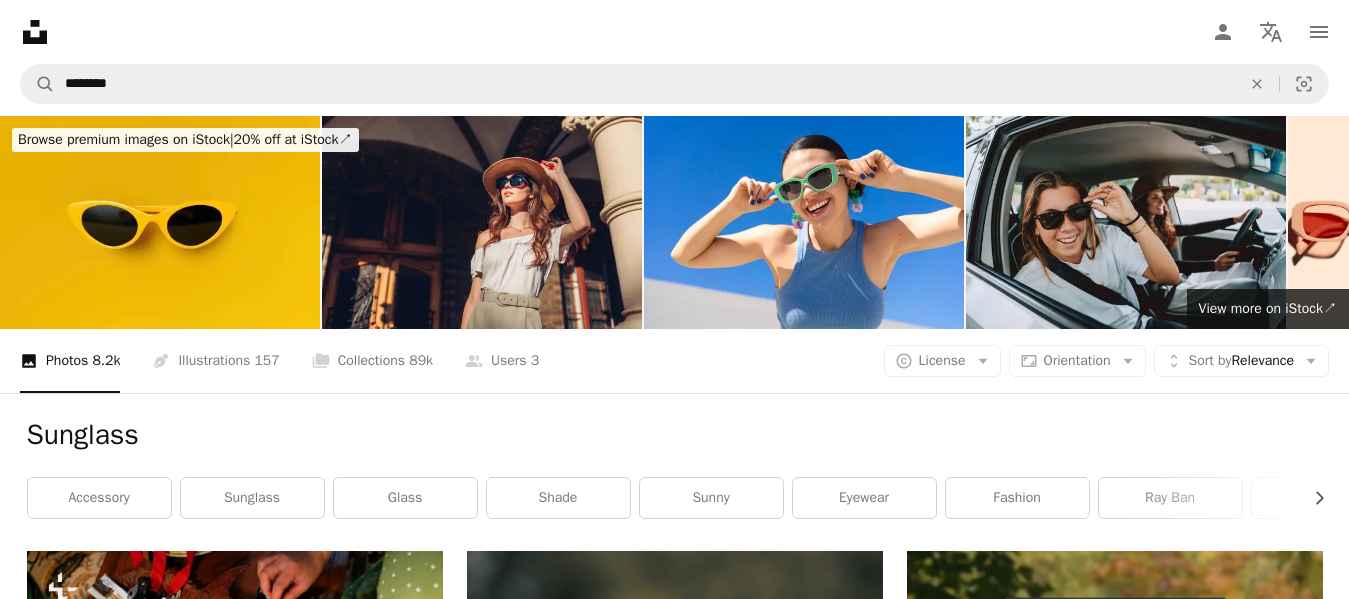 drag, startPoint x: 365, startPoint y: 318, endPoint x: 275, endPoint y: 401, distance: 122.42957 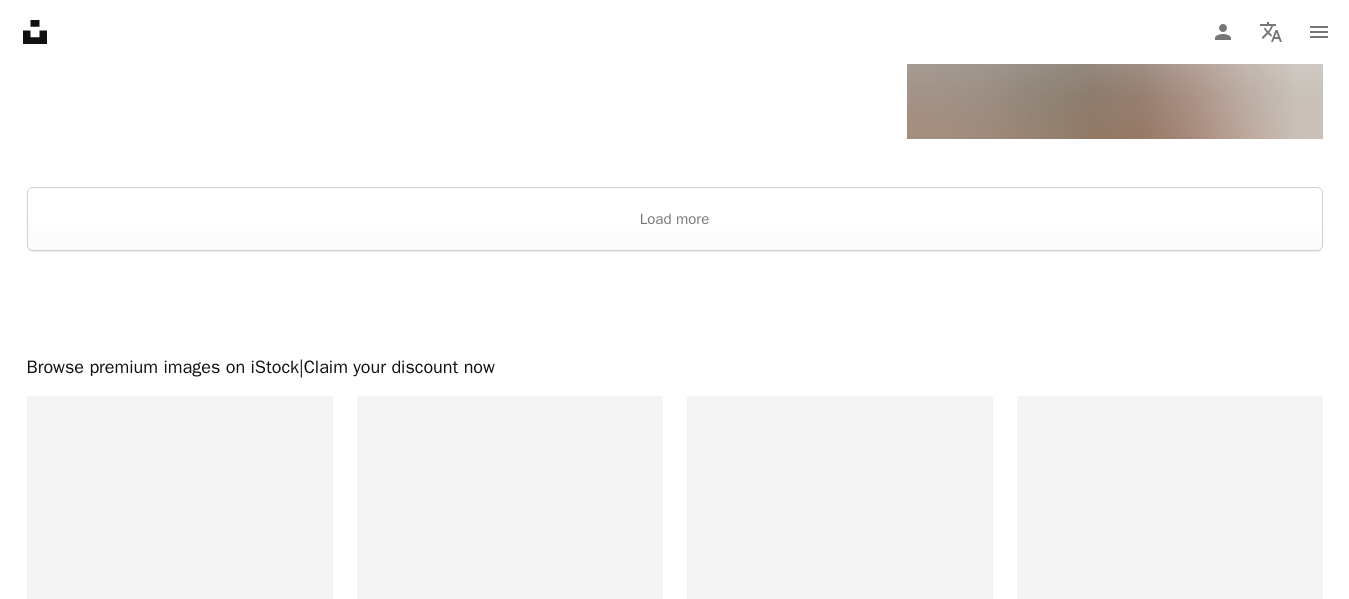 scroll, scrollTop: 3747, scrollLeft: 0, axis: vertical 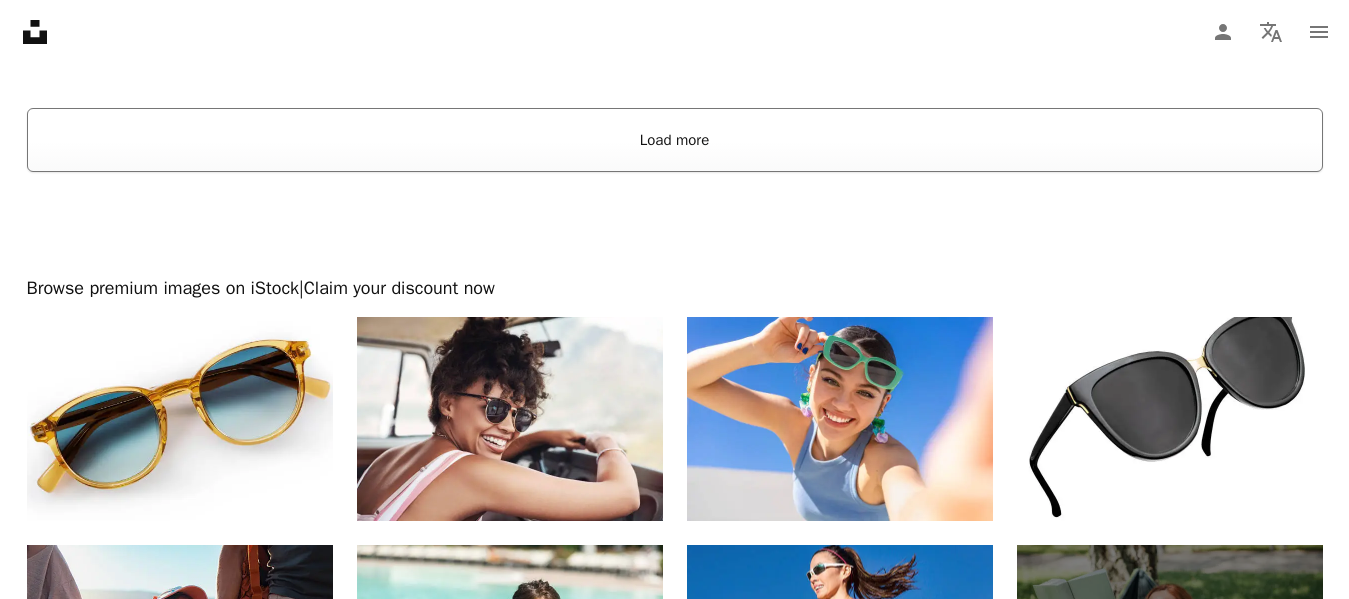 click on "Load more" at bounding box center (675, 140) 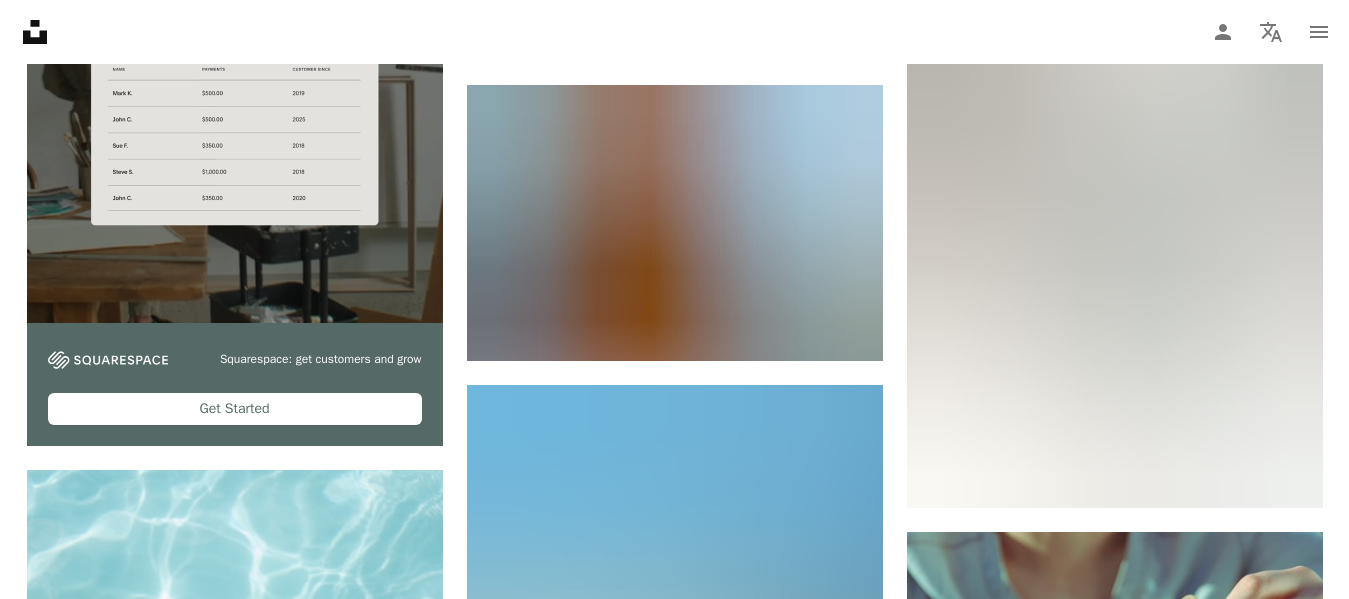 scroll, scrollTop: 5185, scrollLeft: 0, axis: vertical 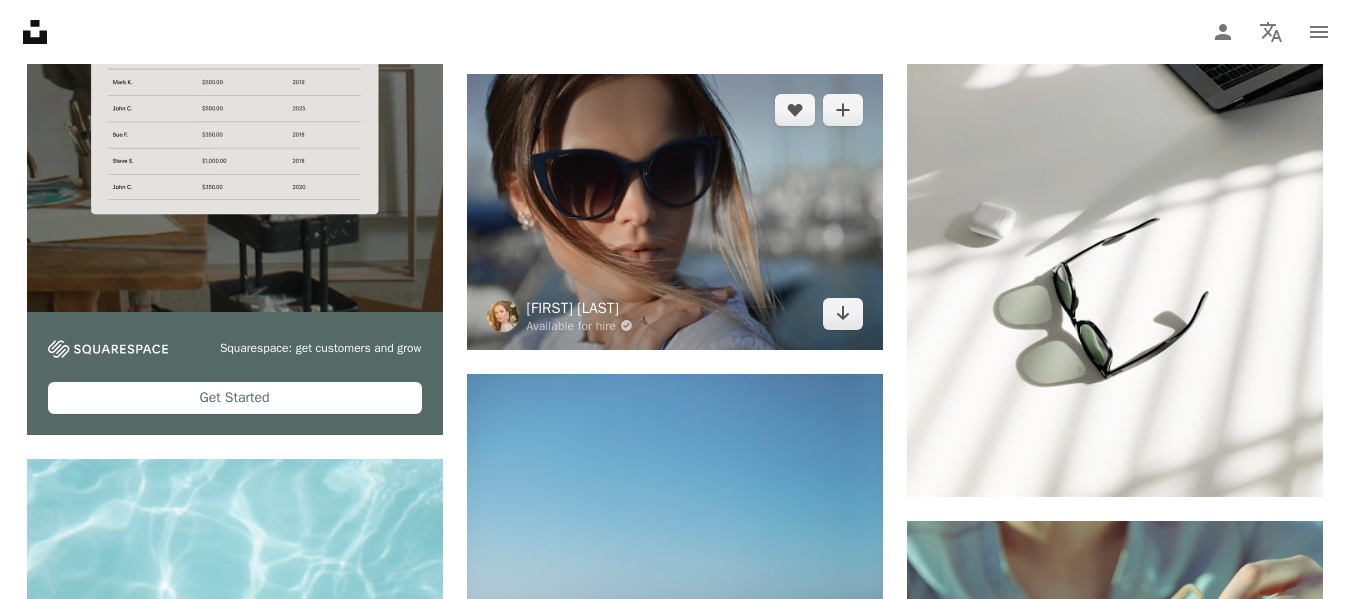 click on "[FIRST] [LAST]" at bounding box center [140, 3144] 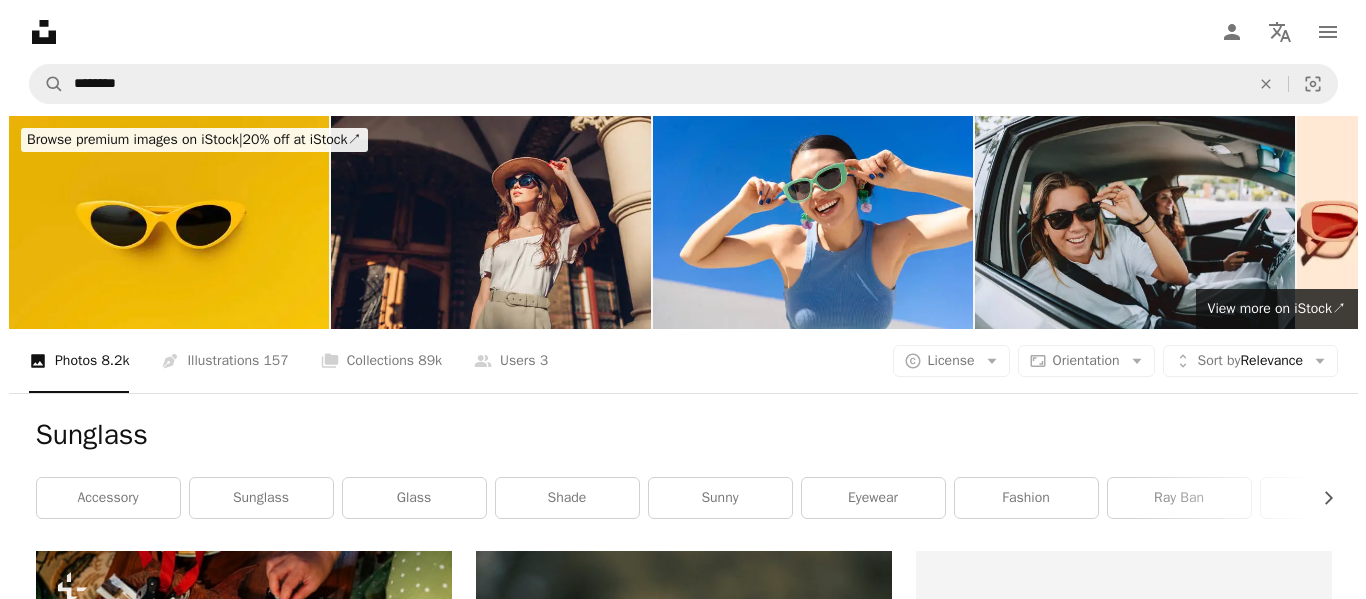scroll, scrollTop: 5185, scrollLeft: 0, axis: vertical 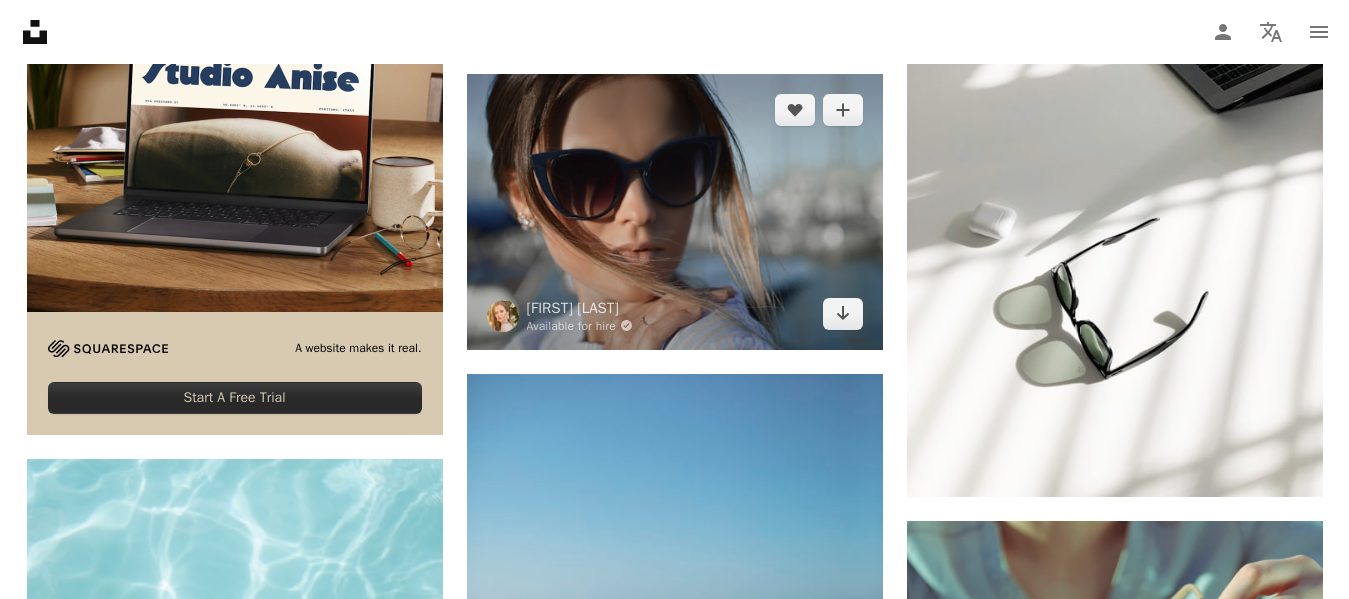 click at bounding box center (675, 212) 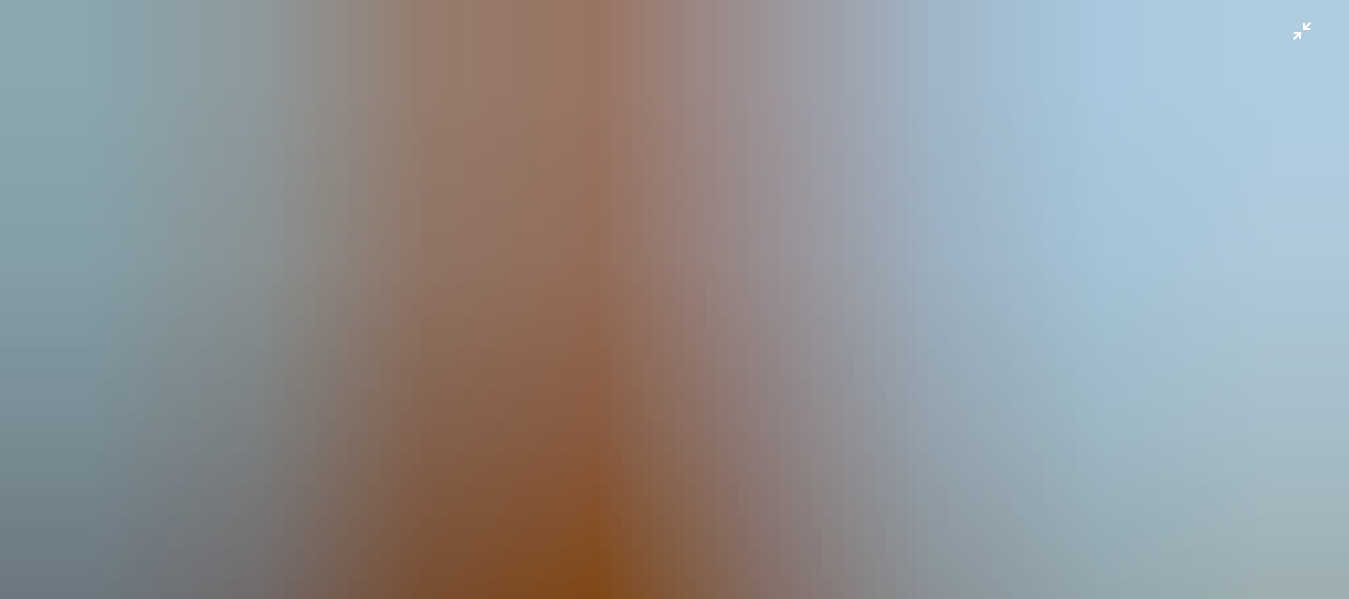 click at bounding box center [674, 448] 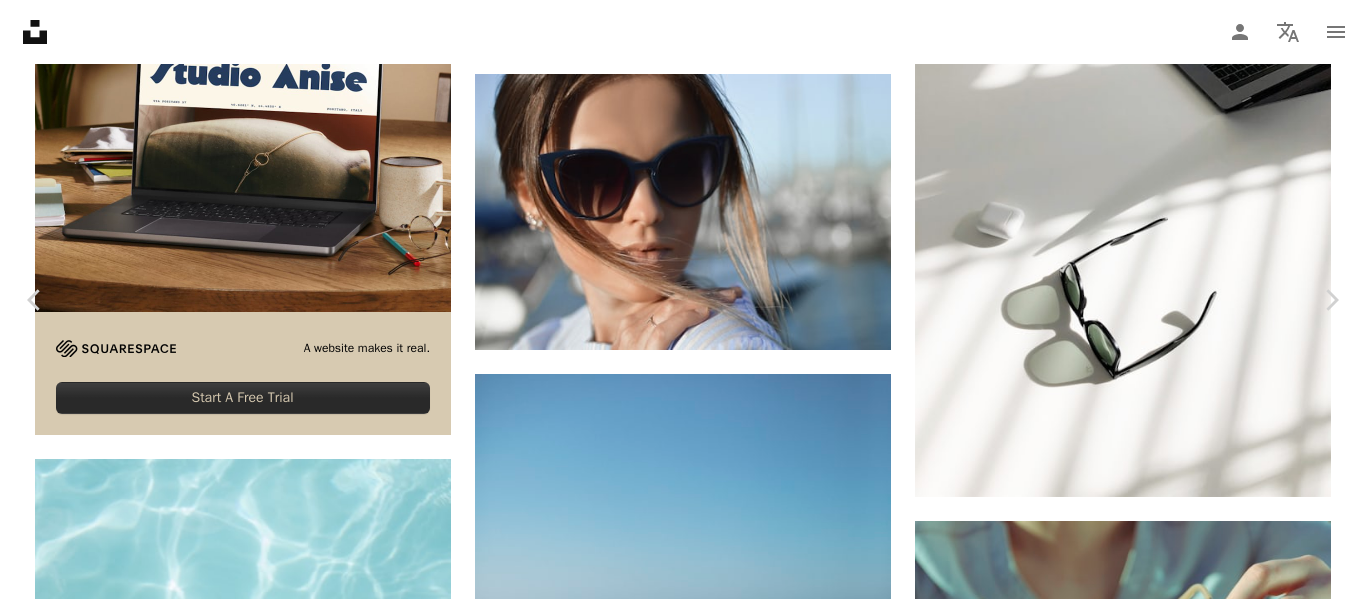 scroll, scrollTop: 69, scrollLeft: 0, axis: vertical 